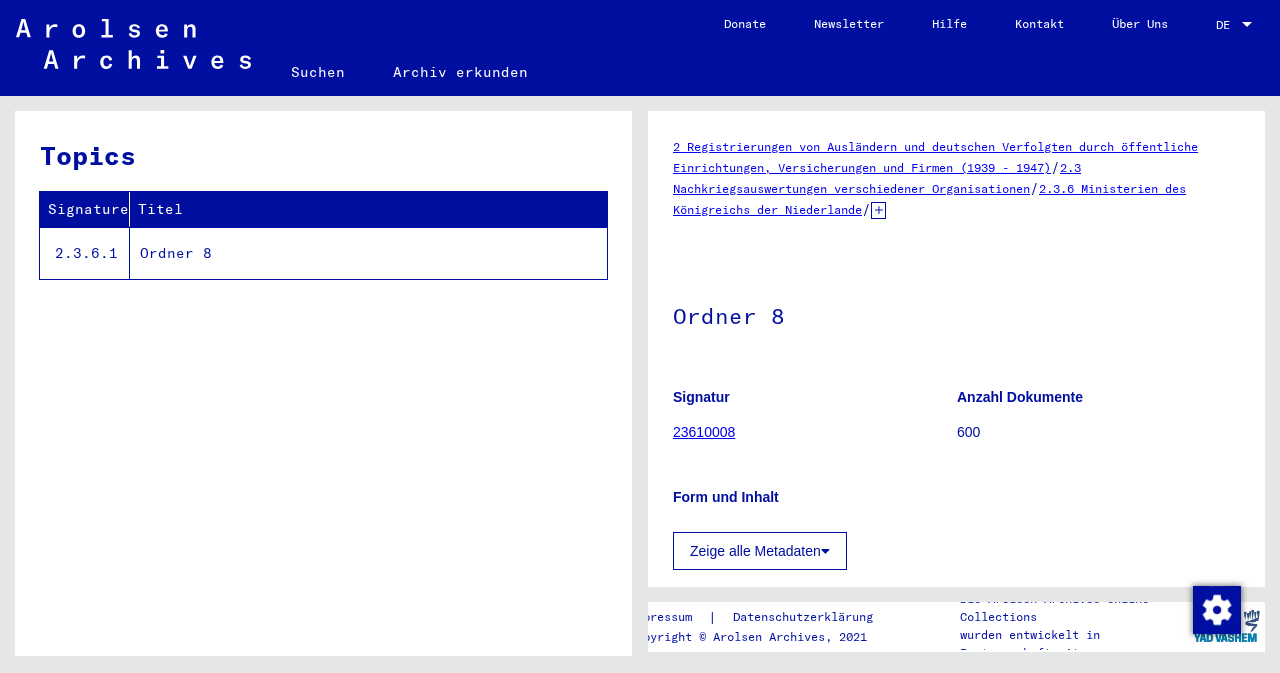 scroll, scrollTop: 0, scrollLeft: 0, axis: both 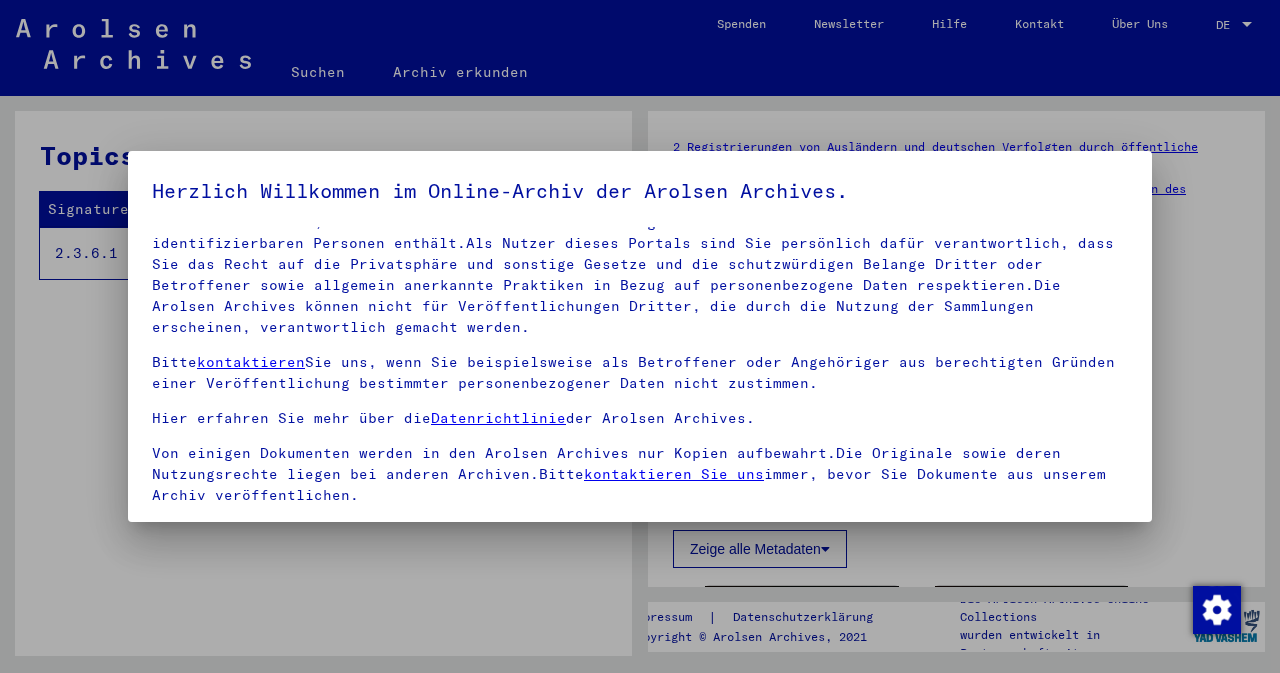 click at bounding box center [640, 336] 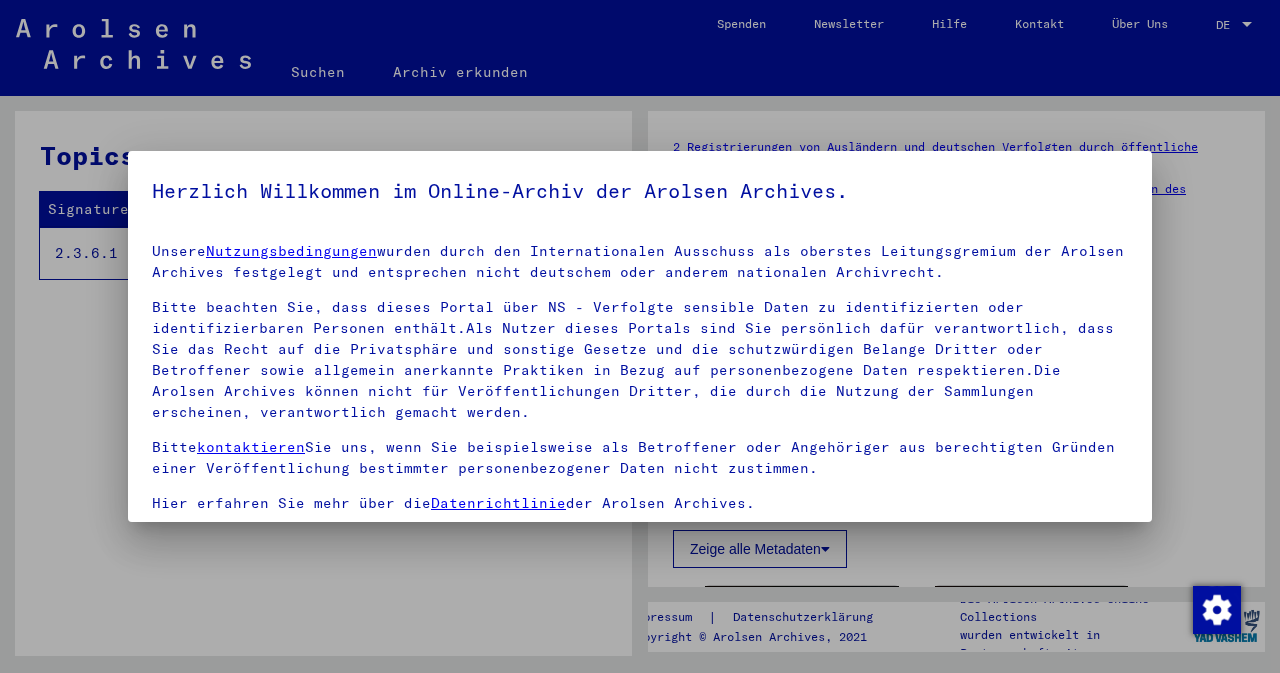 click at bounding box center (640, 336) 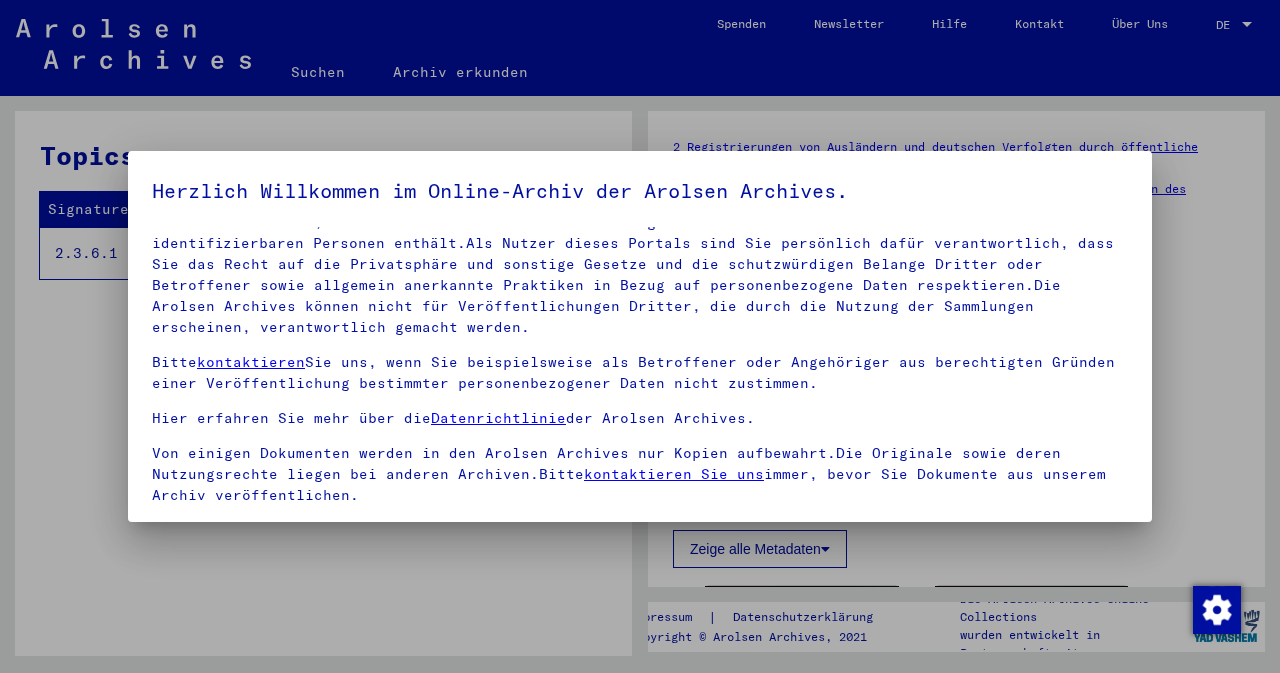 scroll, scrollTop: 100, scrollLeft: 0, axis: vertical 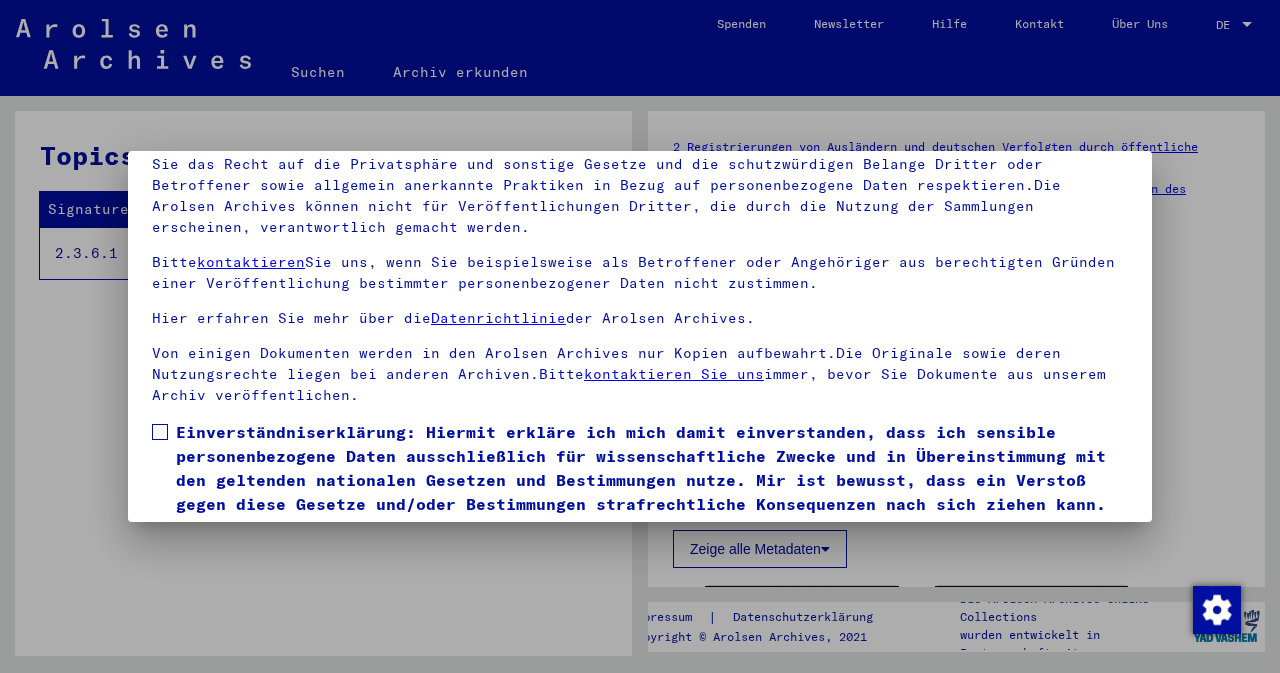 click at bounding box center (160, 432) 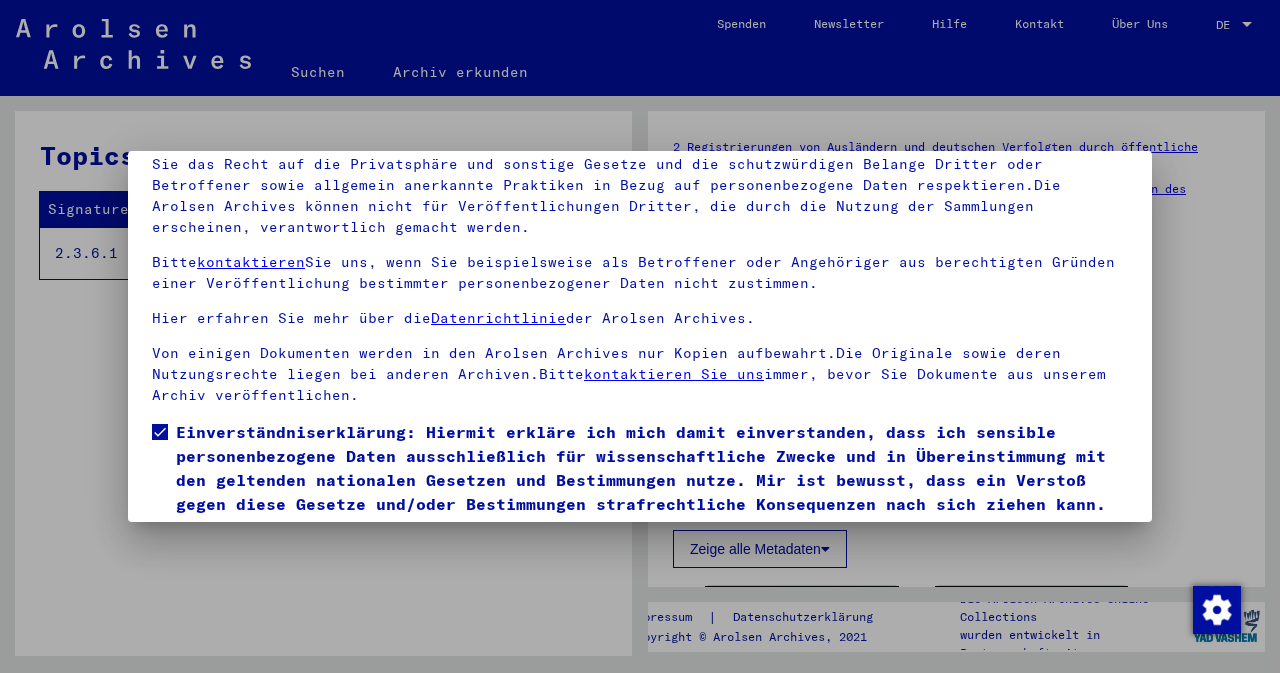 scroll, scrollTop: 167, scrollLeft: 0, axis: vertical 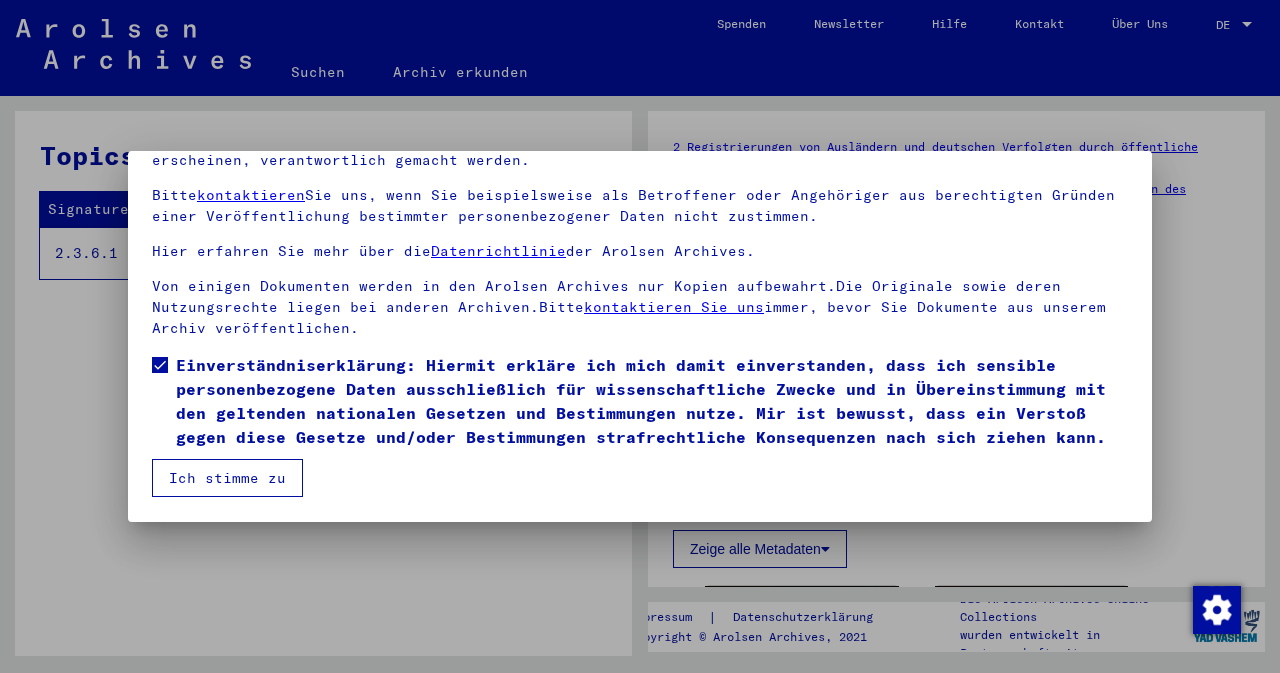 click on "Ich stimme zu" at bounding box center [227, 478] 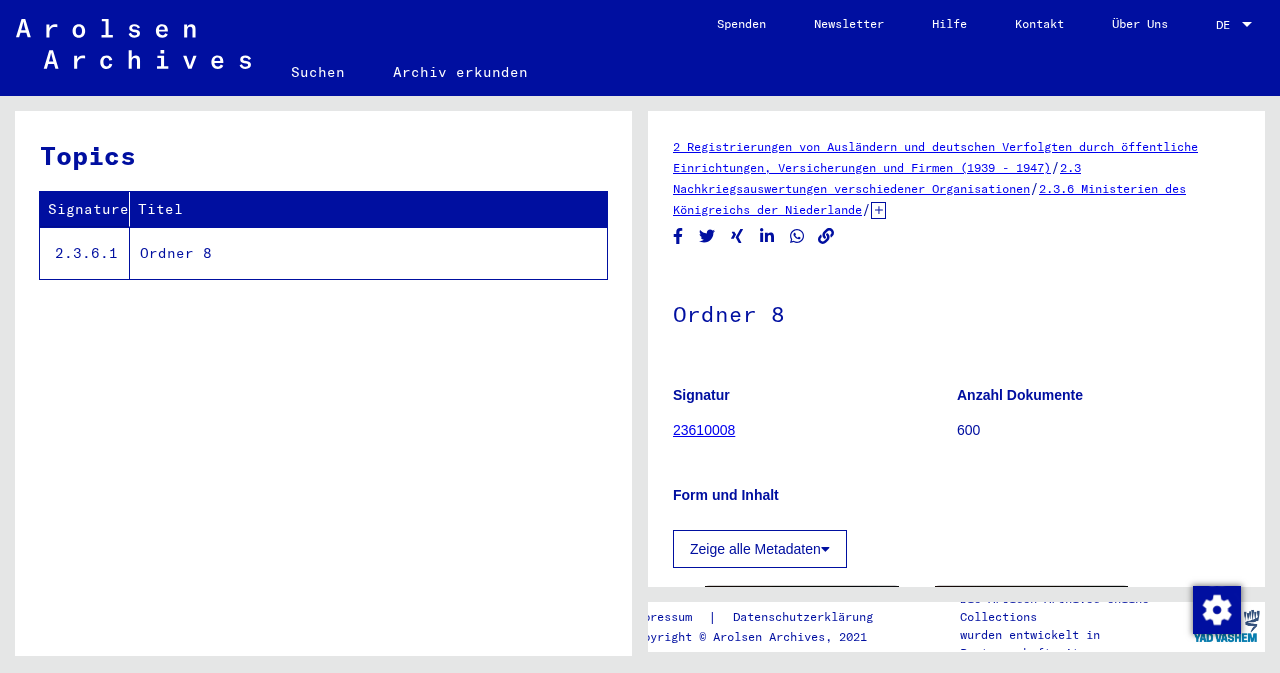 click at bounding box center (1247, 24) 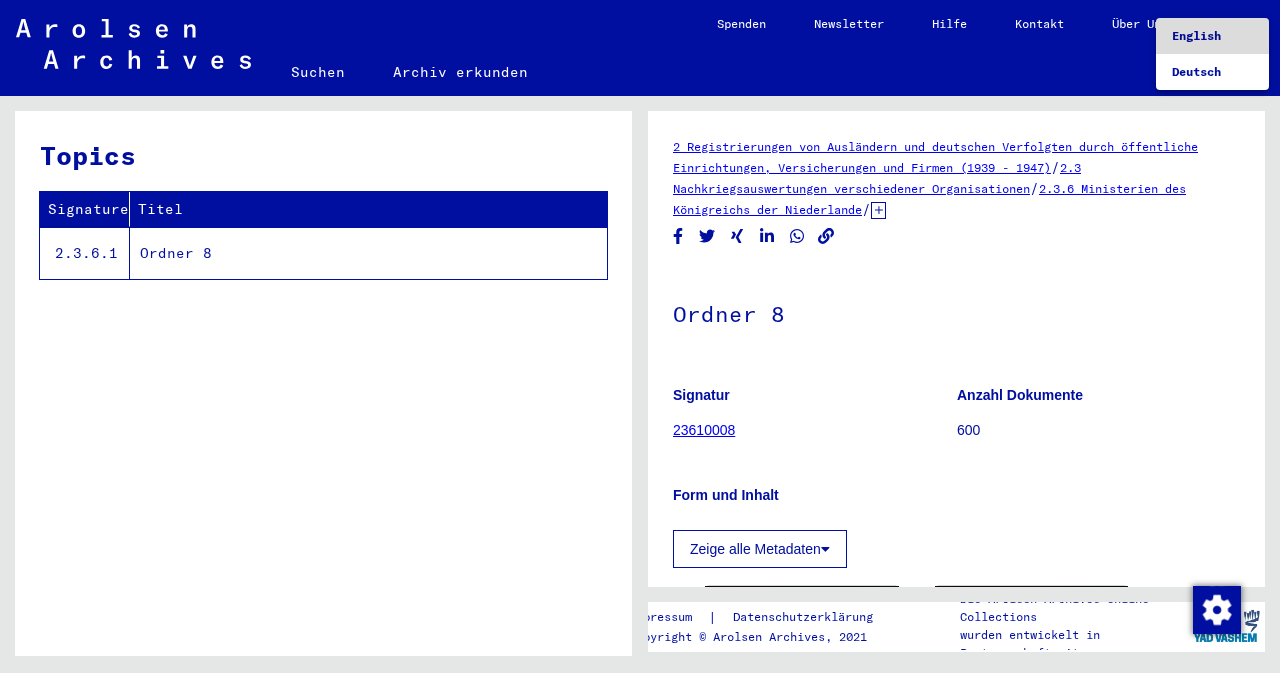 click on "English" at bounding box center (1196, 35) 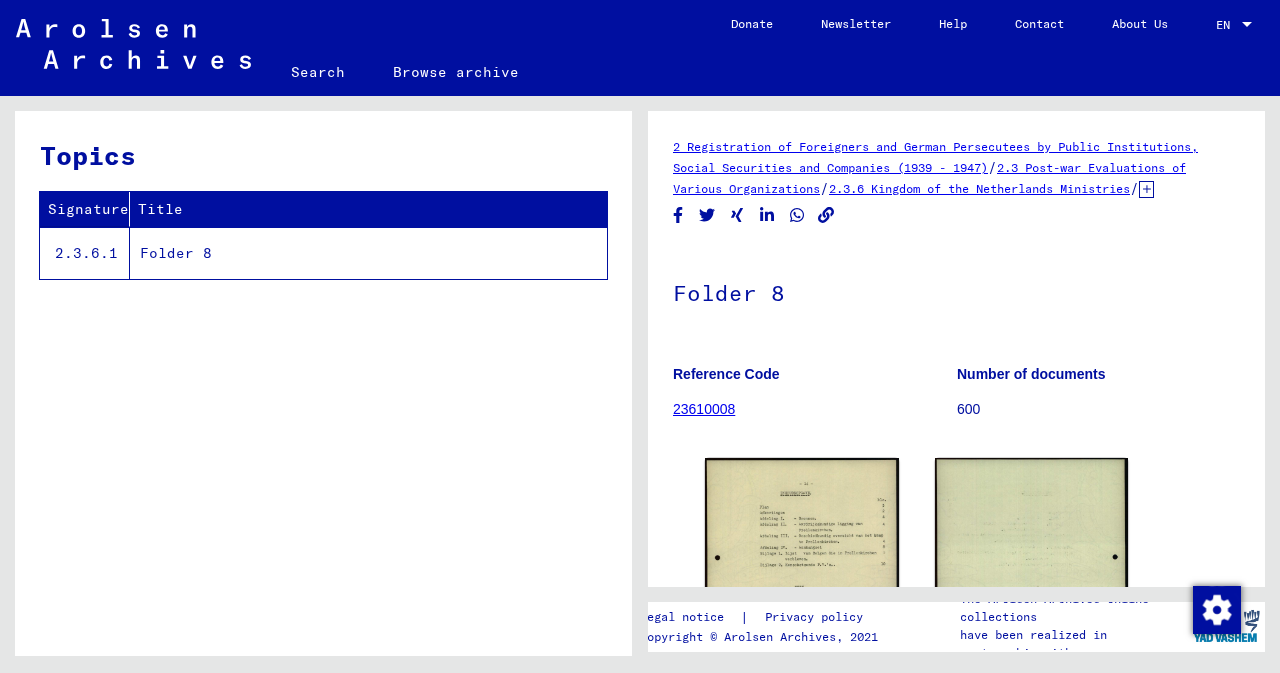 scroll, scrollTop: 0, scrollLeft: 0, axis: both 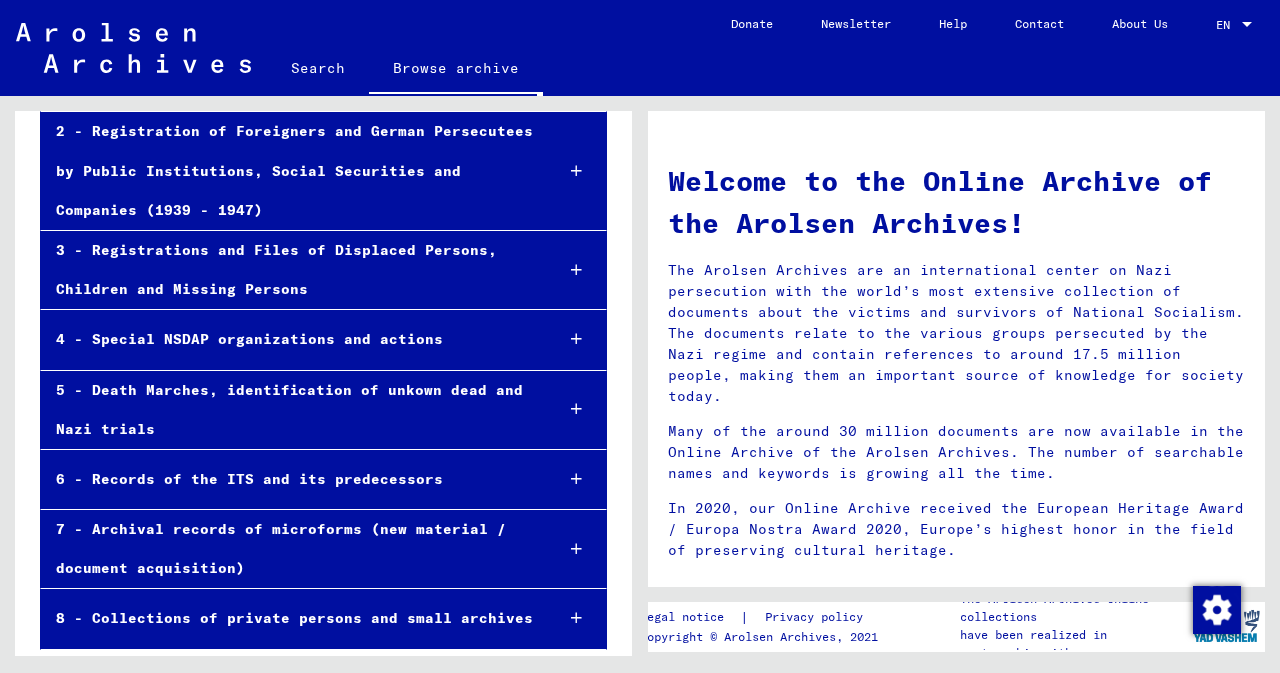 click at bounding box center (576, 549) 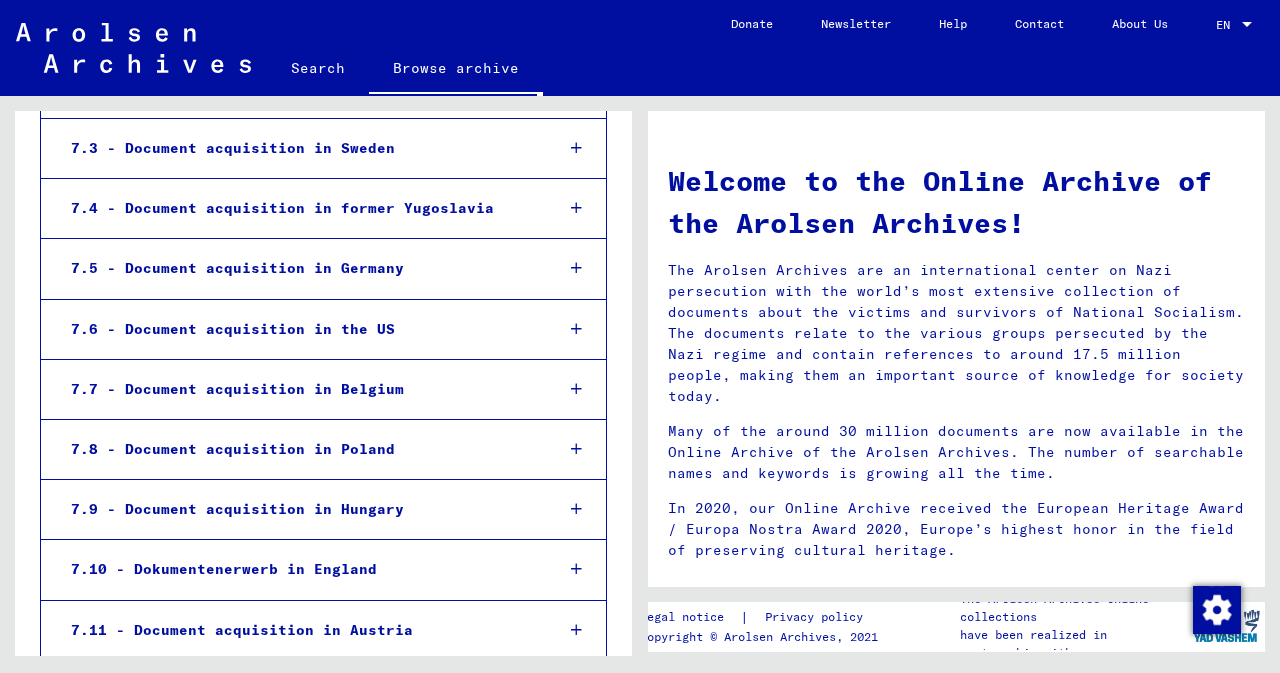 scroll, scrollTop: 796, scrollLeft: 0, axis: vertical 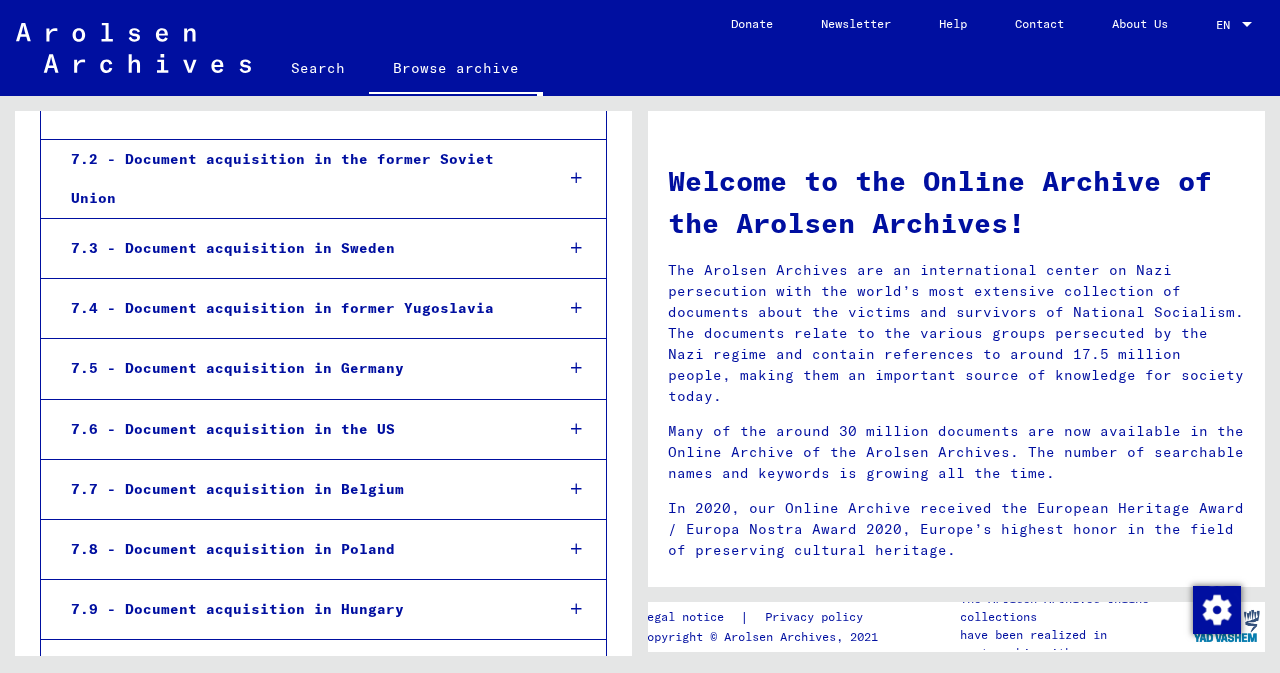 click at bounding box center (576, 178) 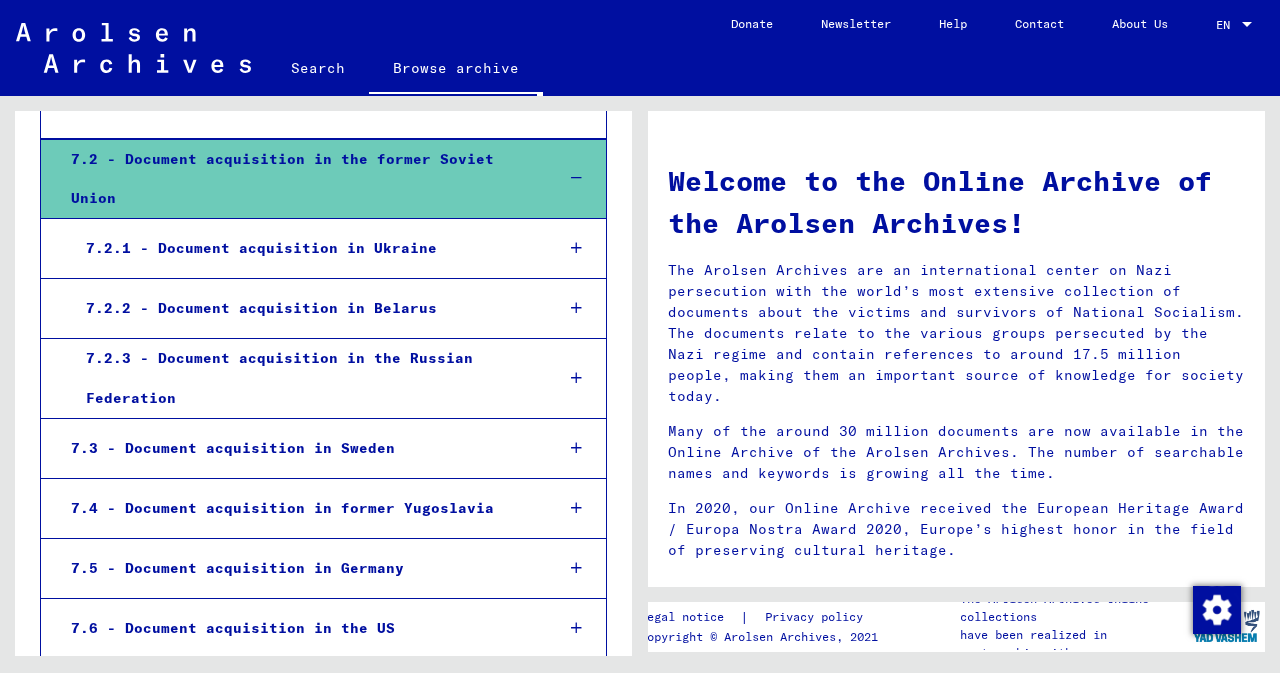 click at bounding box center [576, 178] 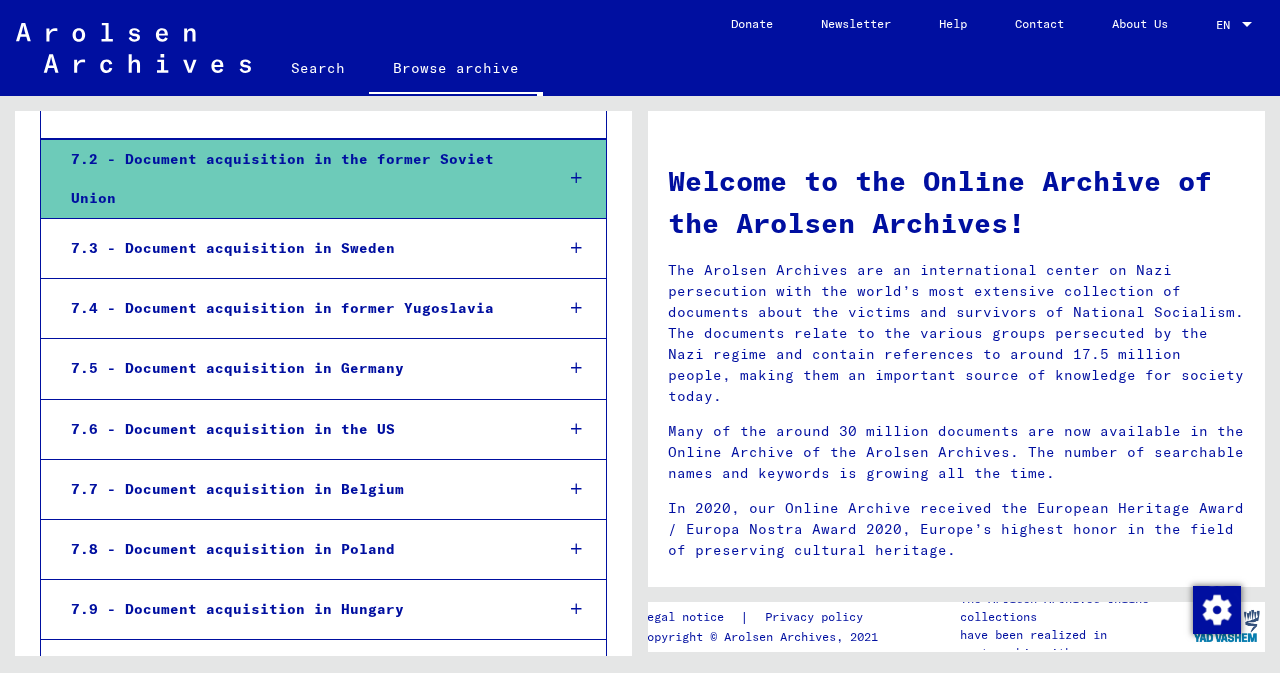 click at bounding box center (576, 178) 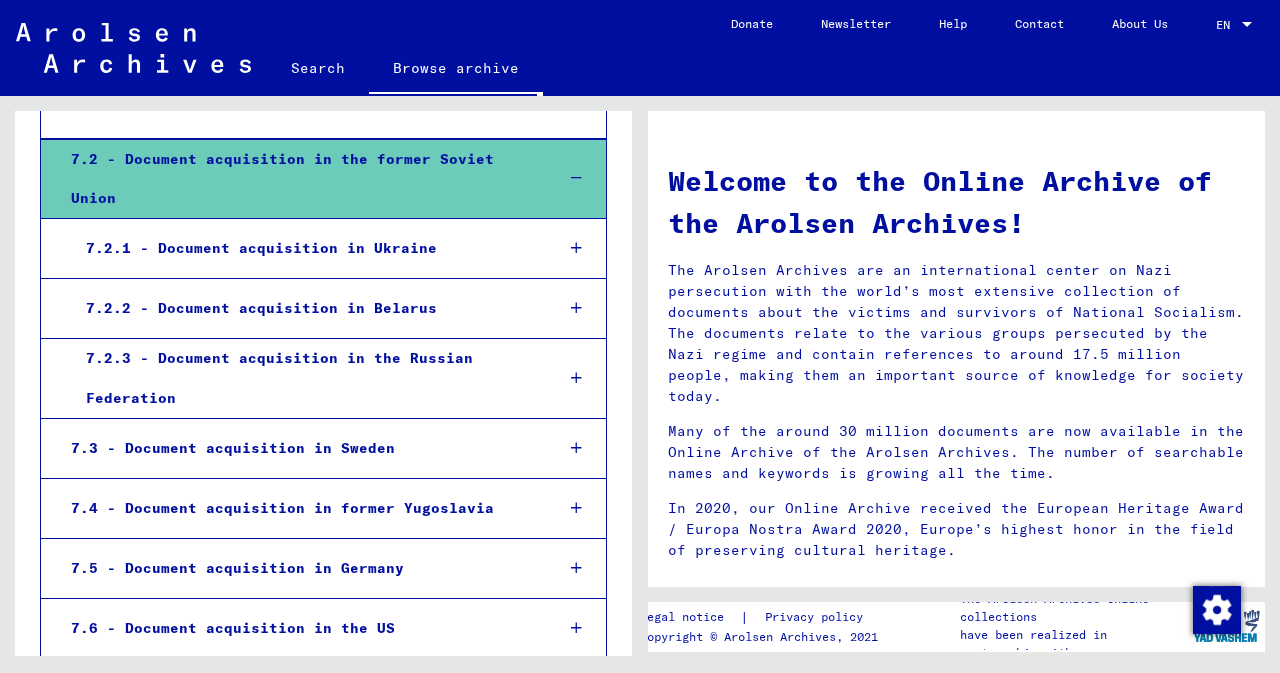 click on "7.2 - Document acquisition in the former Soviet Union" at bounding box center [296, 179] 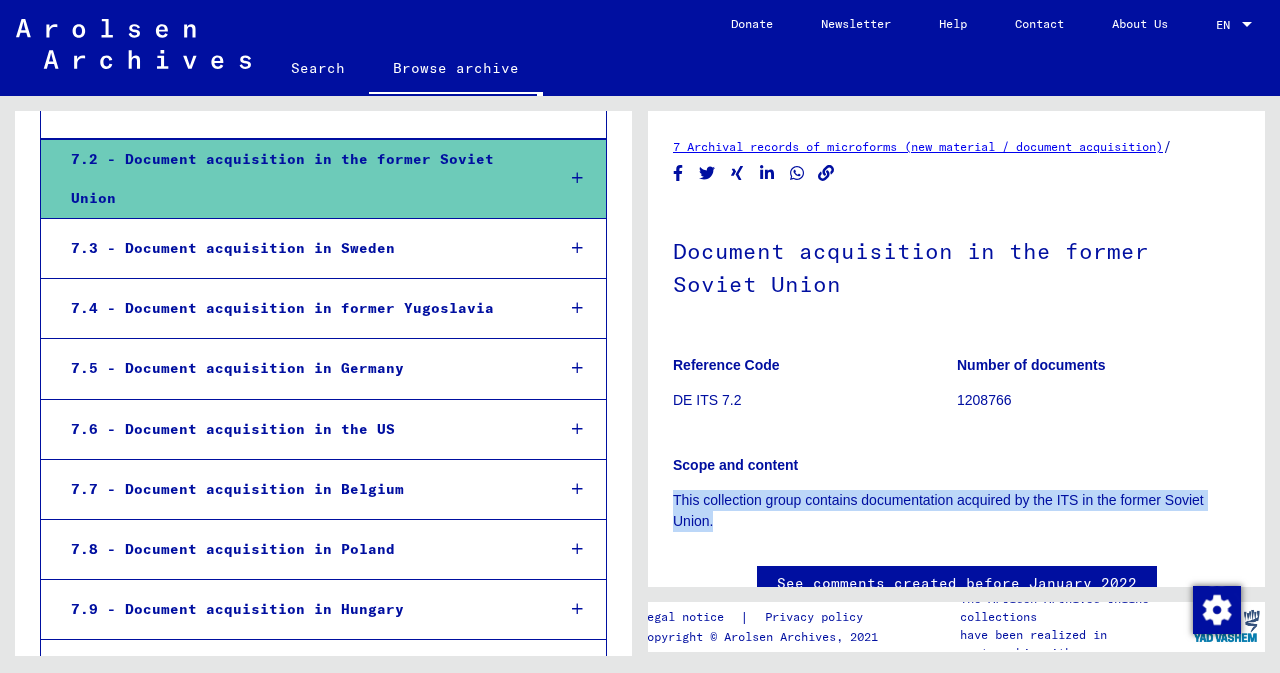 drag, startPoint x: 715, startPoint y: 520, endPoint x: 668, endPoint y: 505, distance: 49.335587 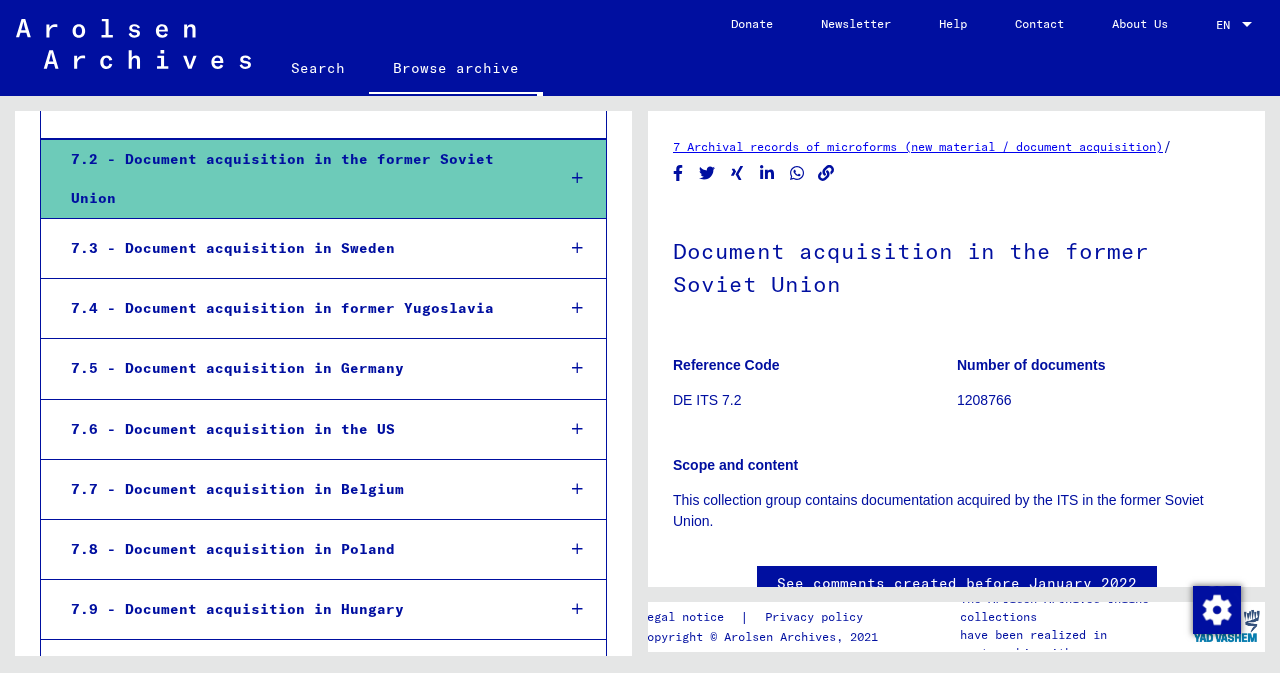 click at bounding box center (577, 178) 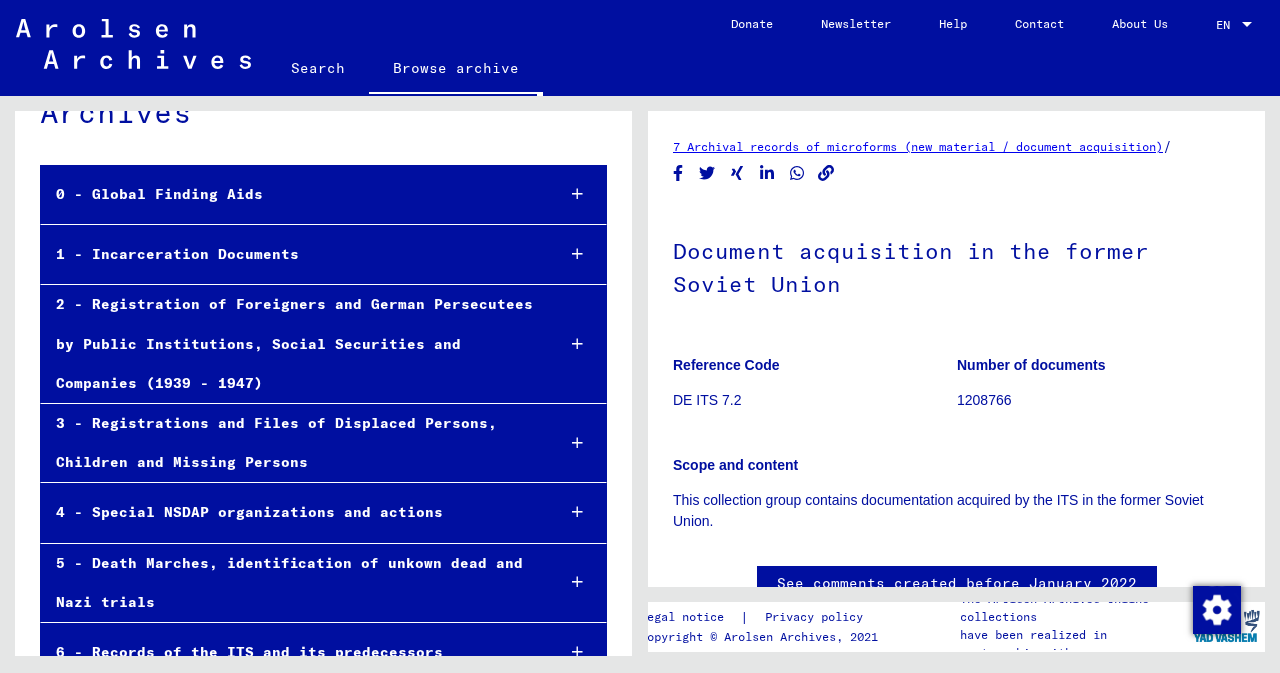 scroll, scrollTop: 496, scrollLeft: 0, axis: vertical 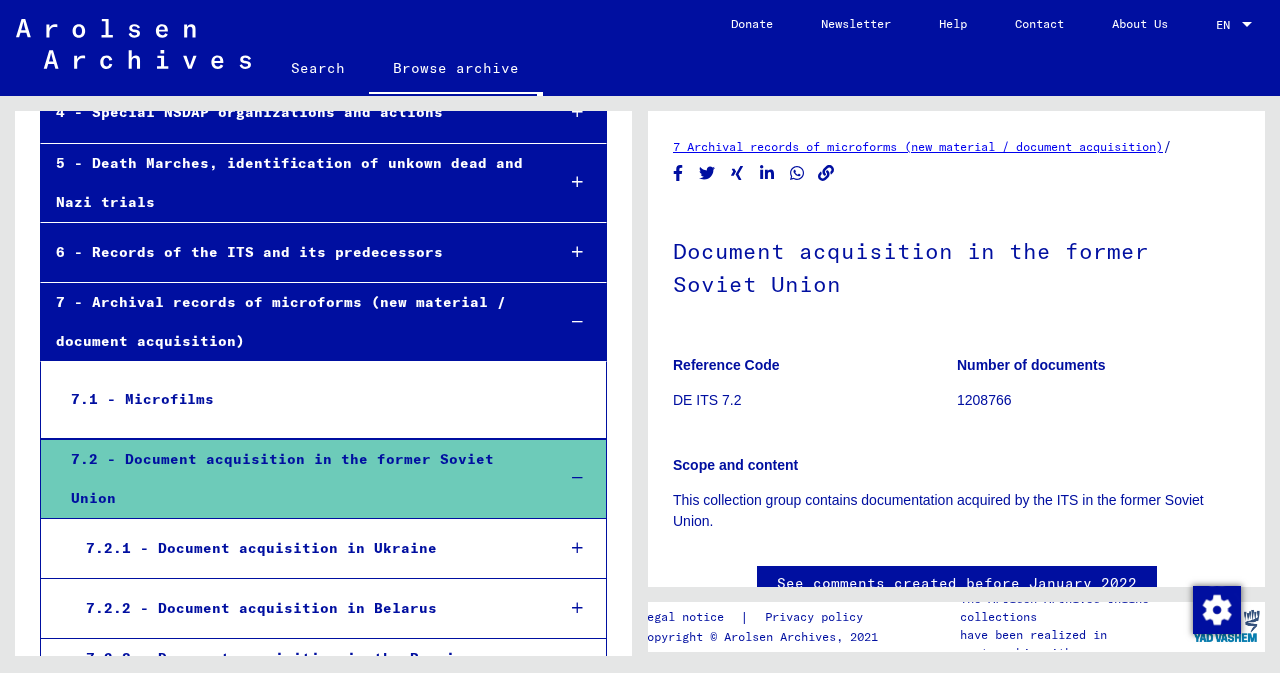 click on "7 - Archival records of microforms (new material / document acquisition)" at bounding box center (290, 322) 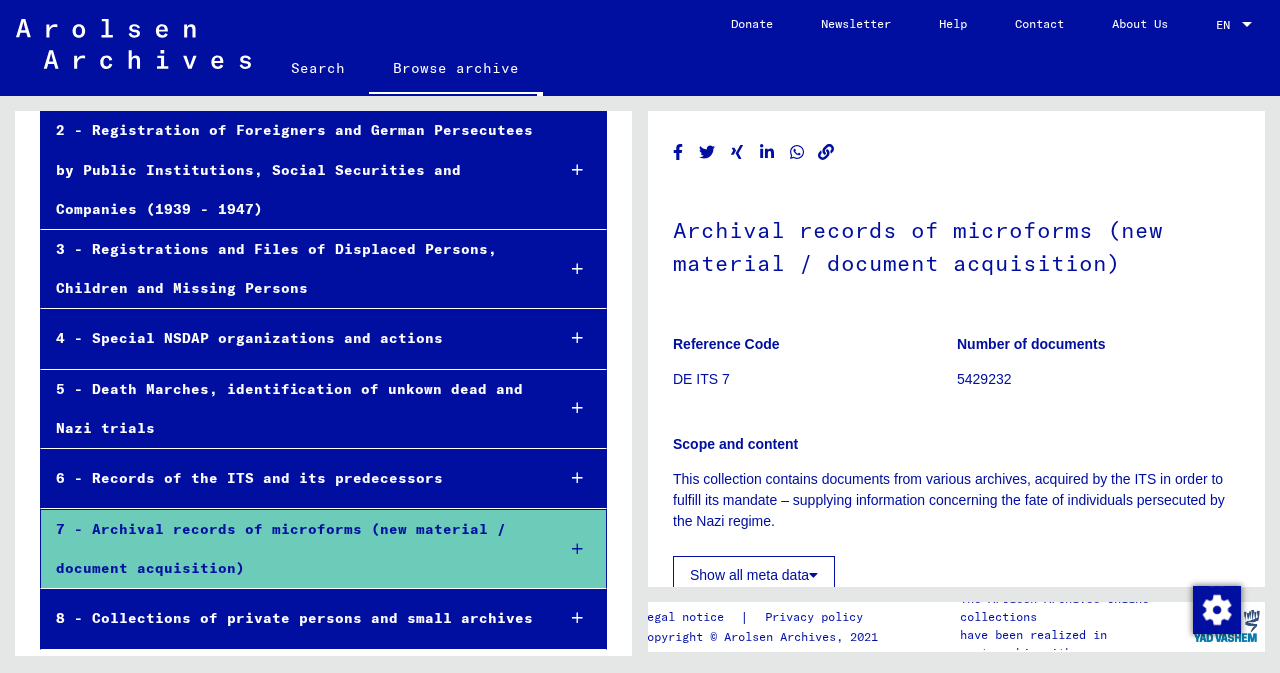 scroll, scrollTop: 170, scrollLeft: 0, axis: vertical 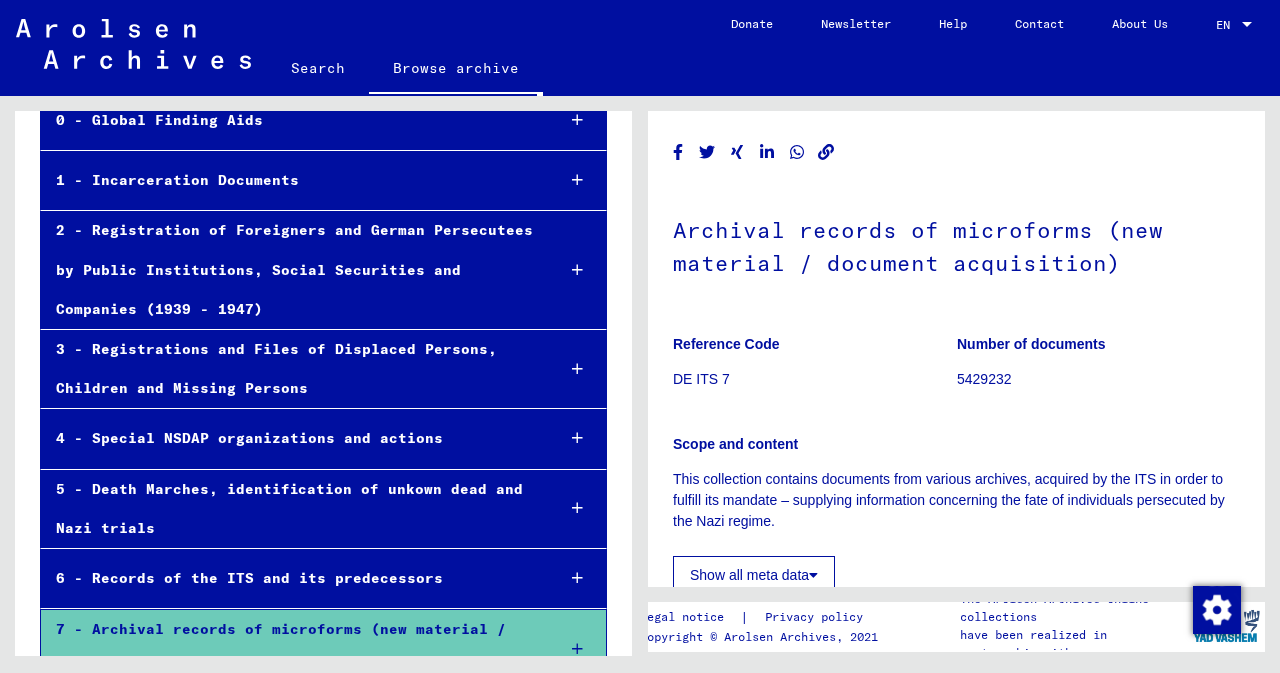 click at bounding box center (577, 369) 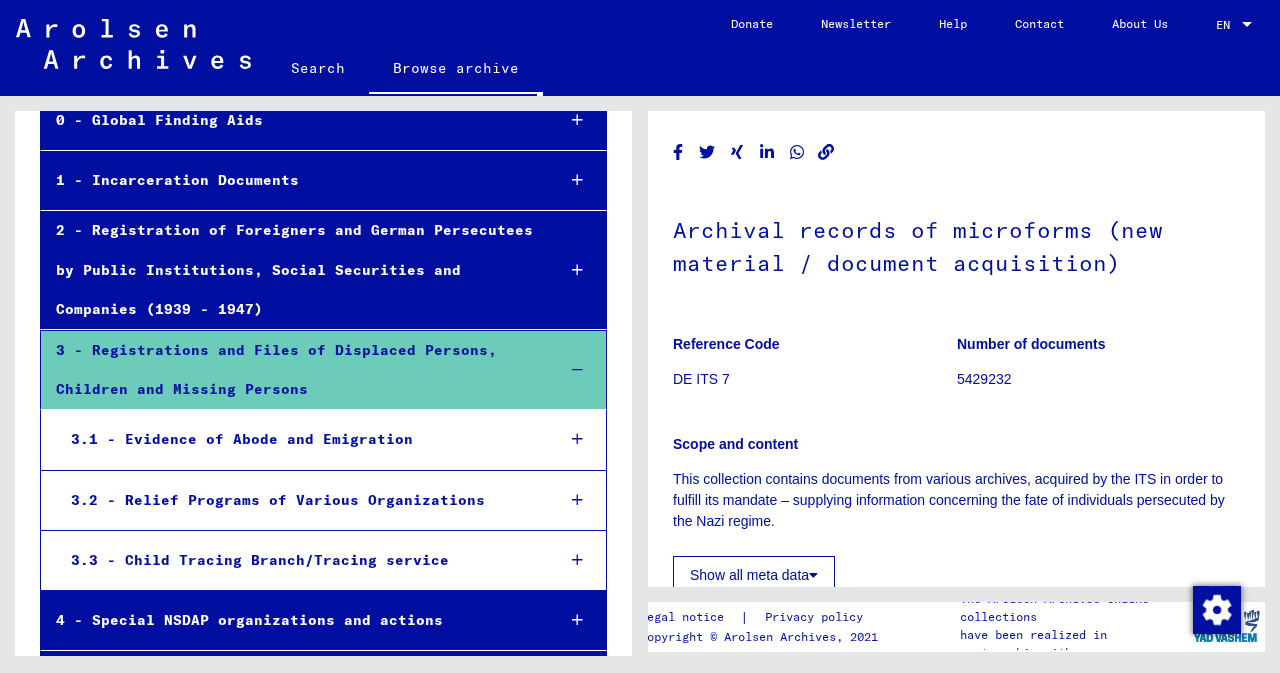 click at bounding box center [577, 370] 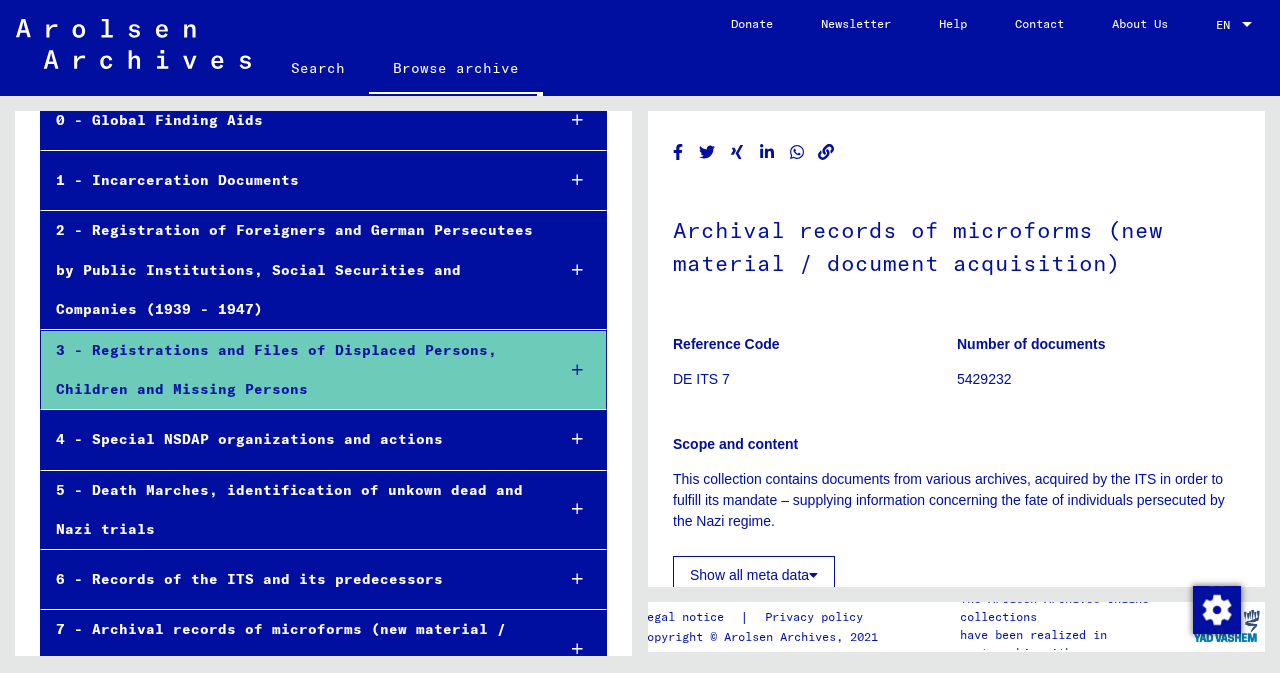 click on "3 - Registrations and Files of Displaced Persons, Children and Missing Persons" at bounding box center [290, 370] 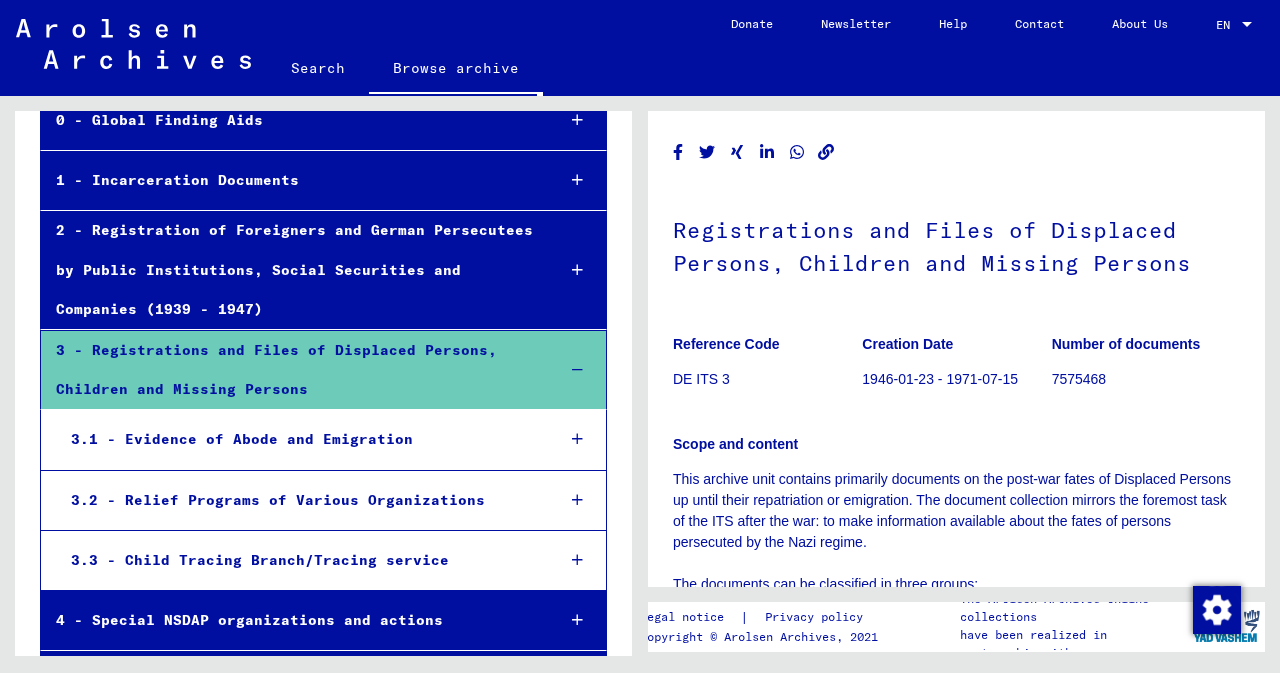 scroll, scrollTop: 0, scrollLeft: 0, axis: both 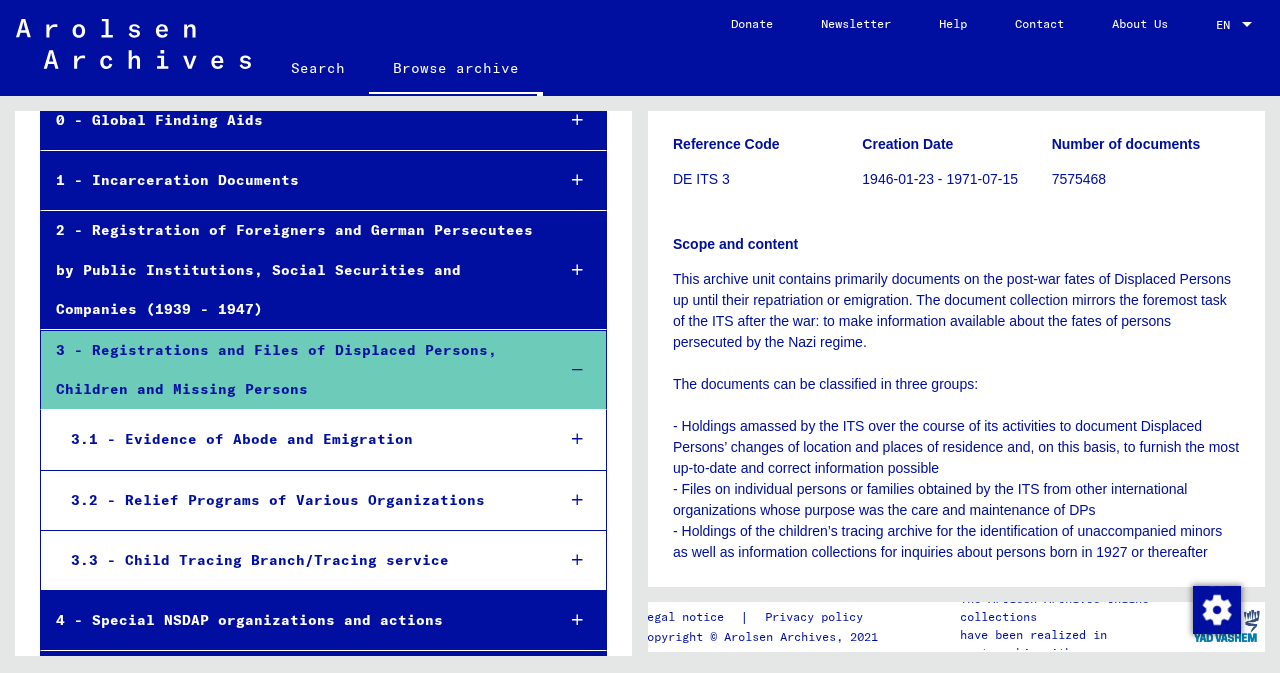 click on "Search" 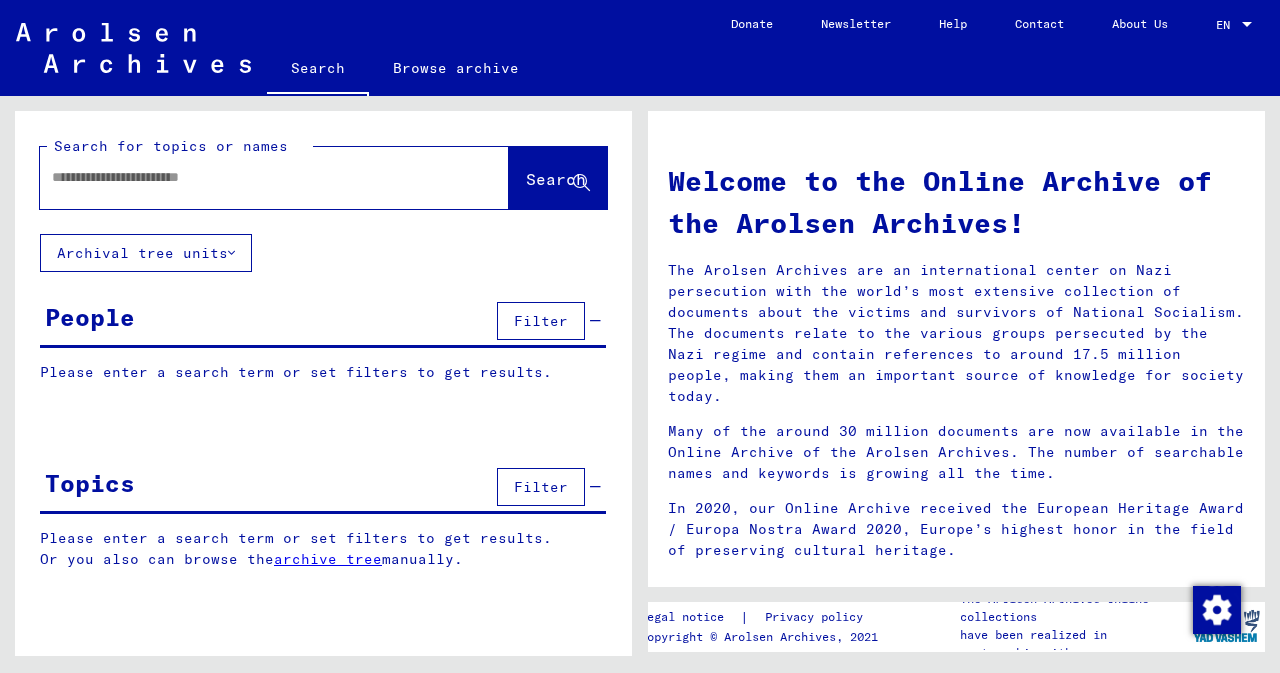 click at bounding box center [1247, 25] 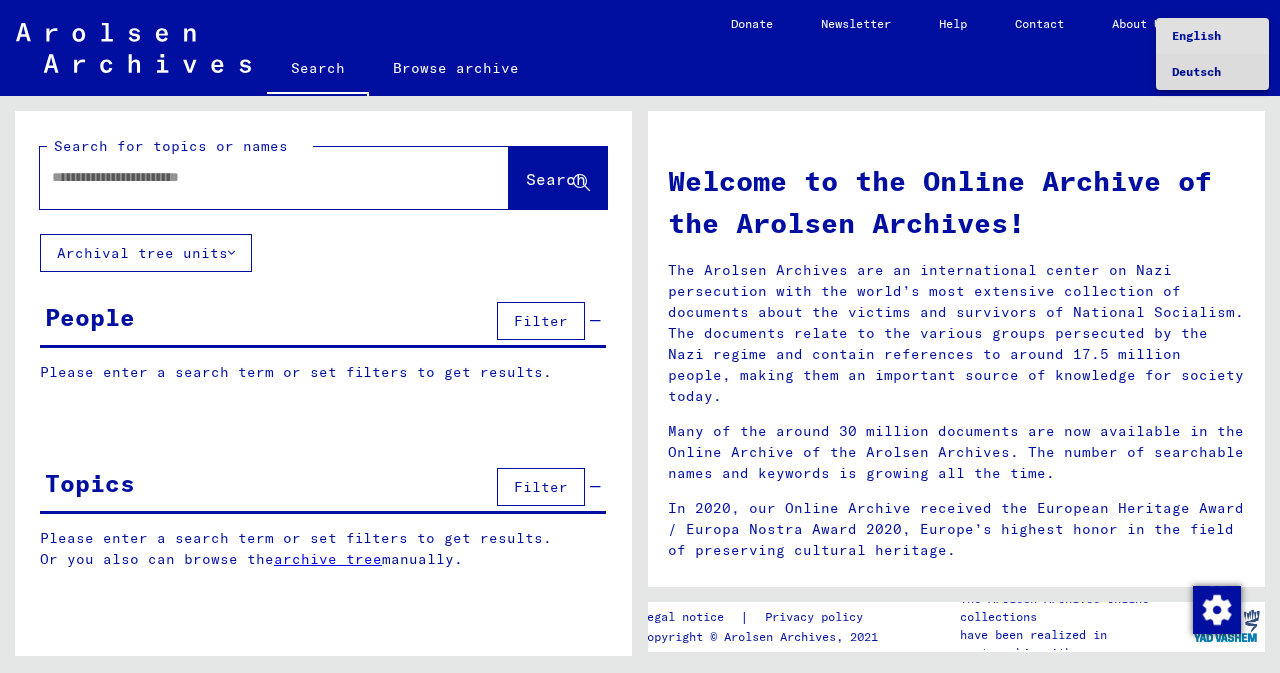 click on "Deutsch" at bounding box center (1196, 71) 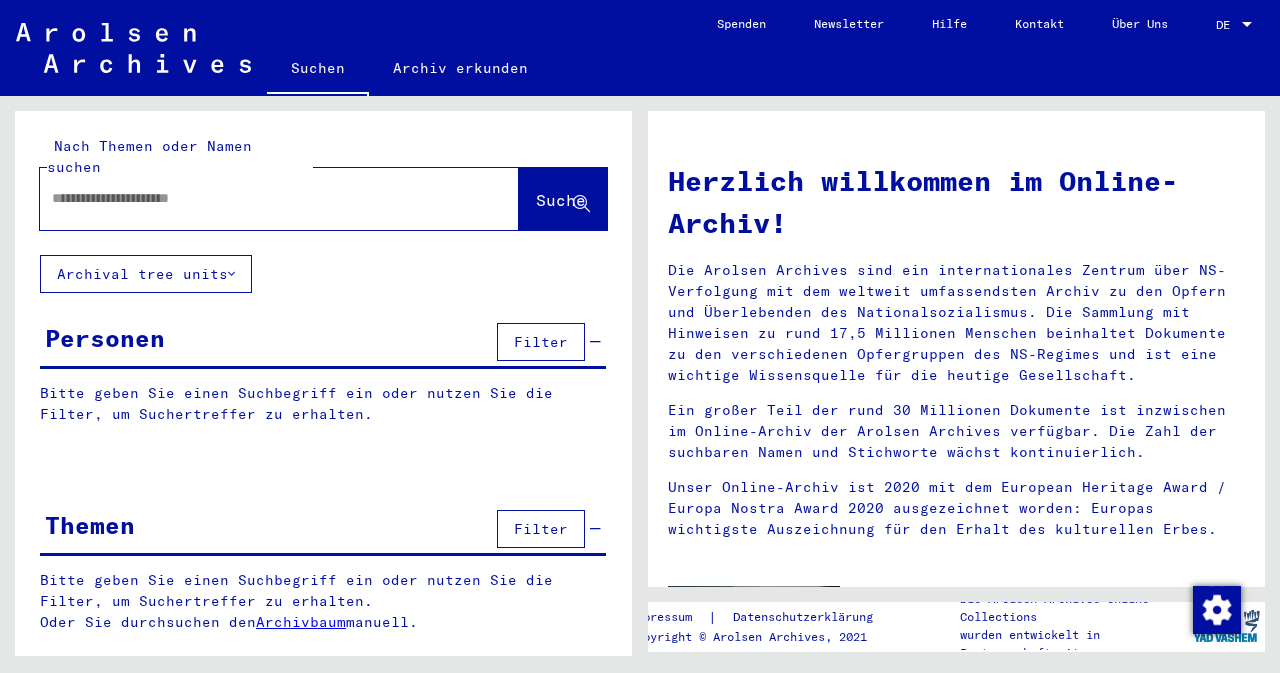 click at bounding box center [255, 198] 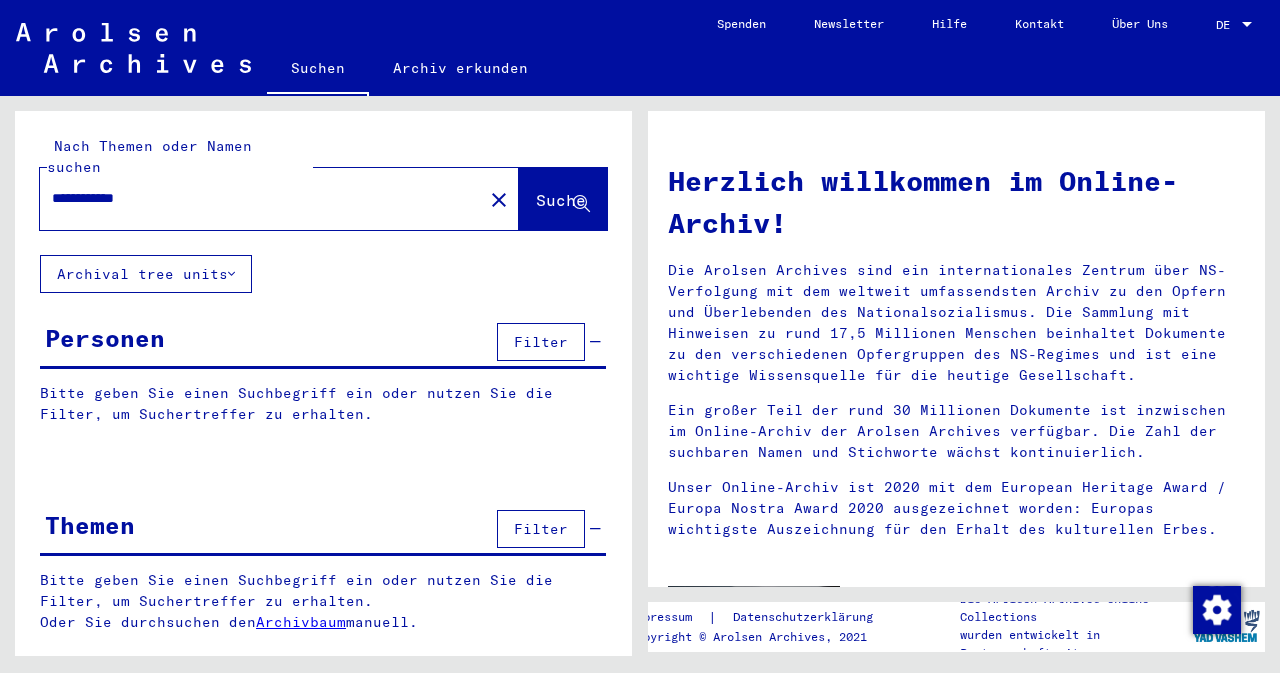 type on "**********" 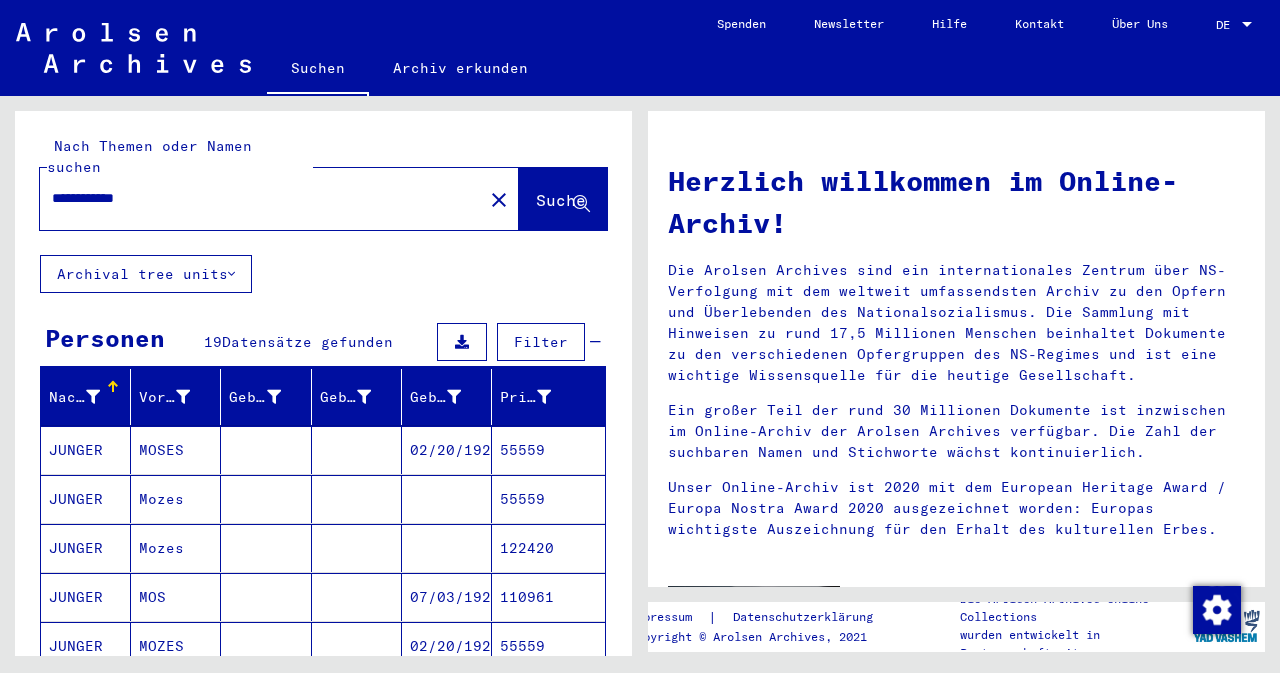 click on "02/20/1920" at bounding box center (447, 499) 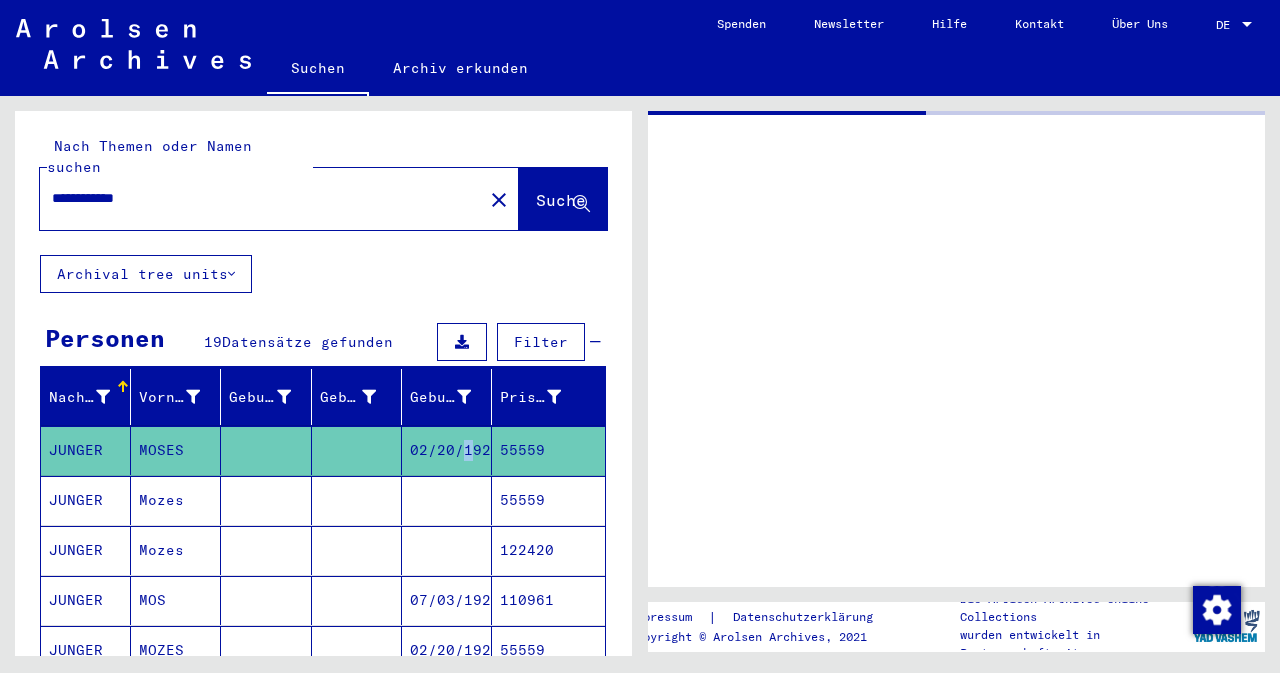 click on "02/20/1920" 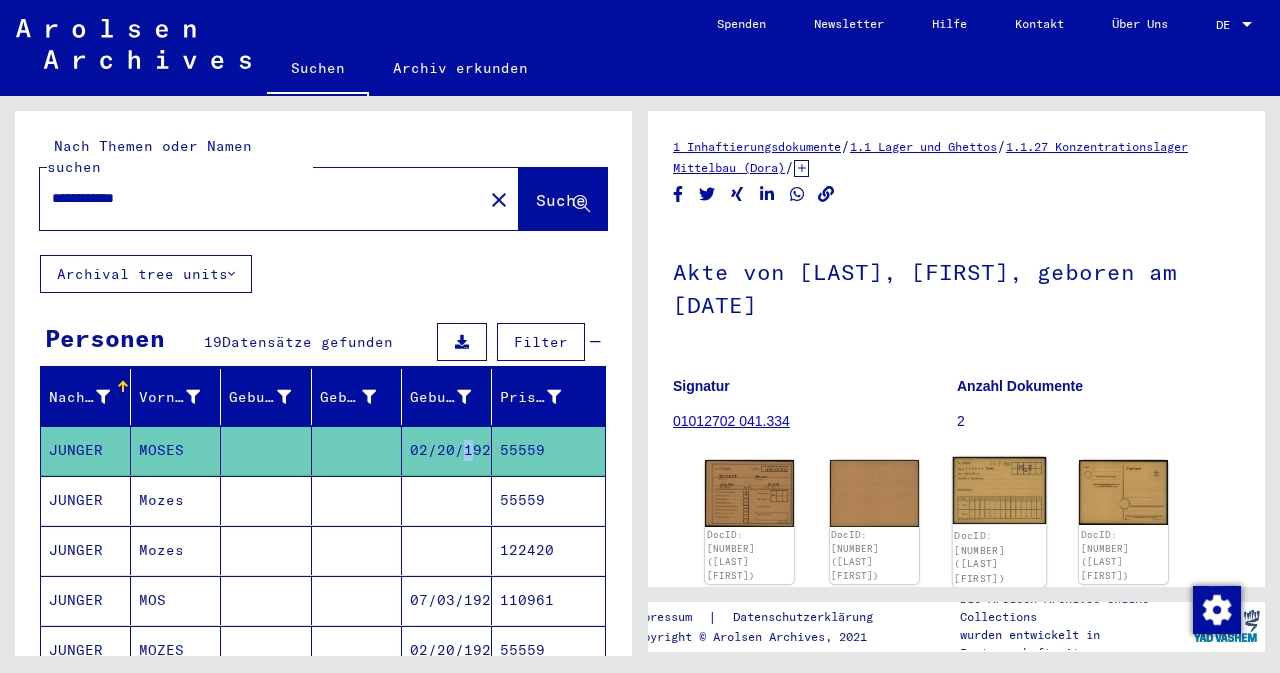 click on "DocID: [NUMBER] ([LAST] [FIRST])" 